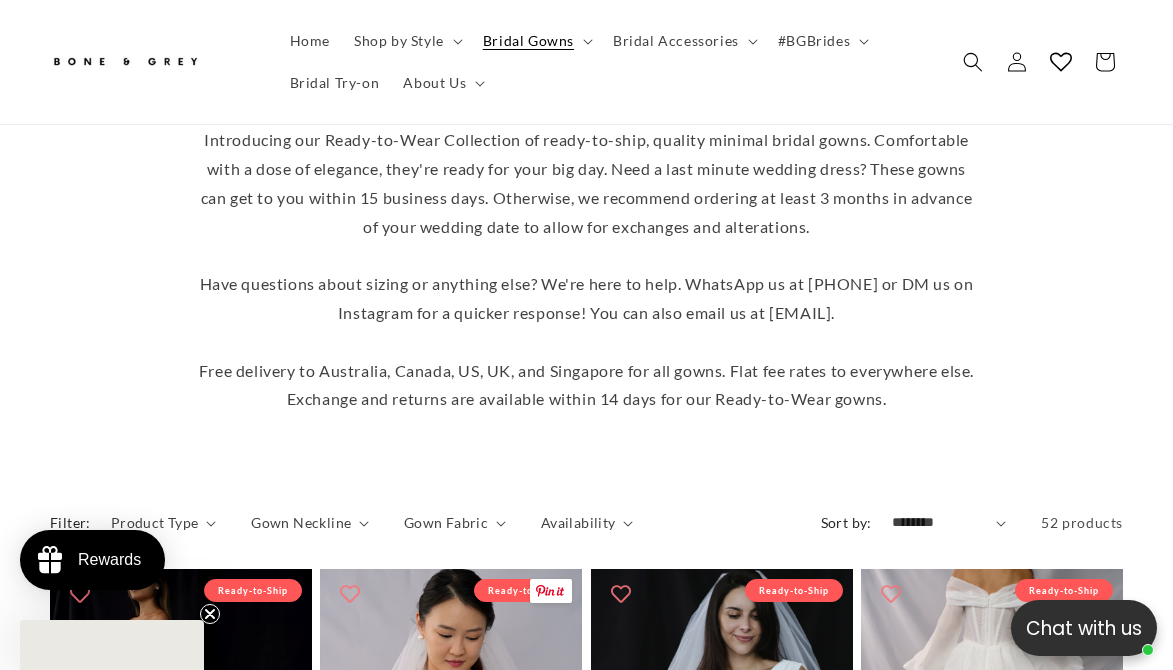 scroll, scrollTop: 697, scrollLeft: 0, axis: vertical 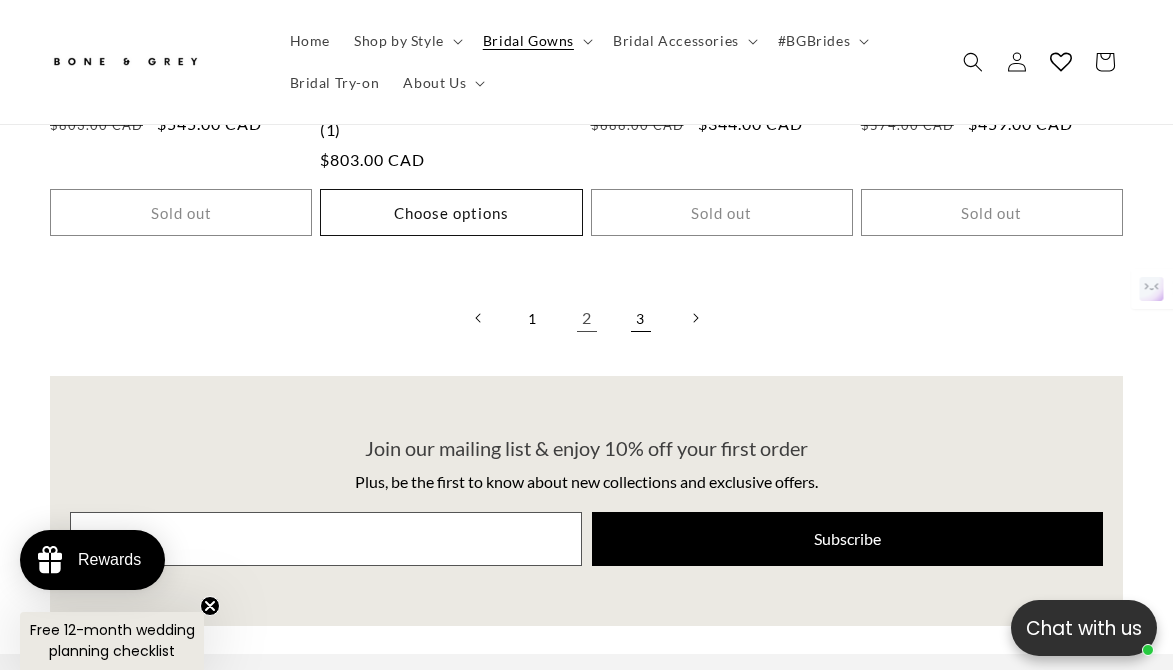 click on "3" at bounding box center (641, 318) 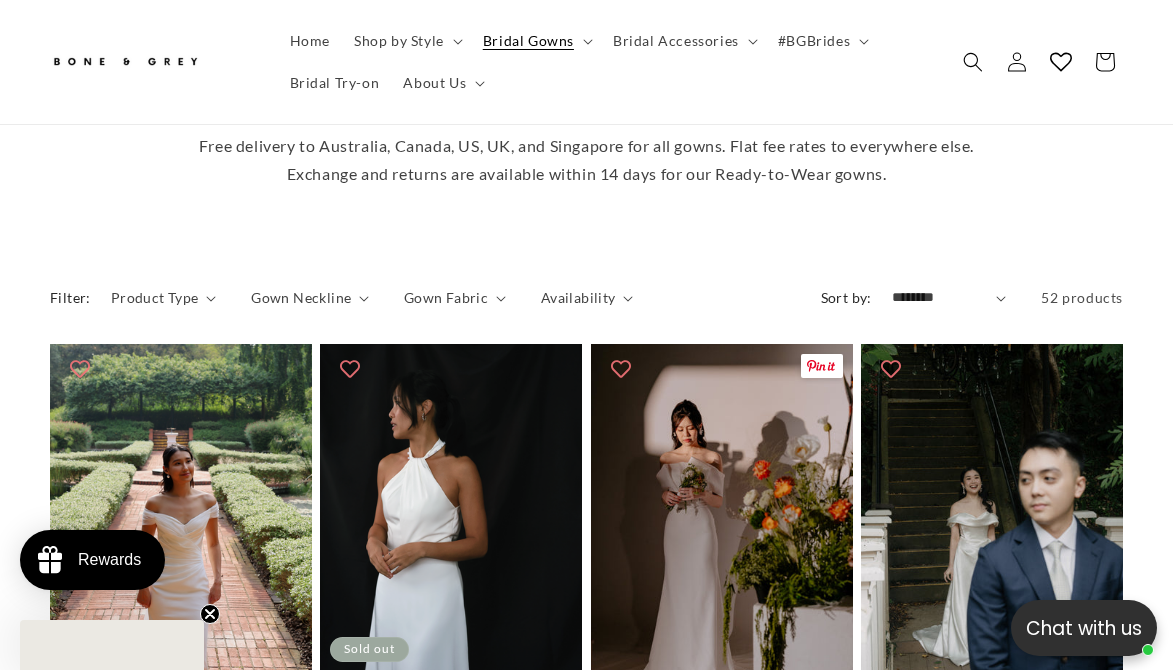scroll, scrollTop: 910, scrollLeft: 0, axis: vertical 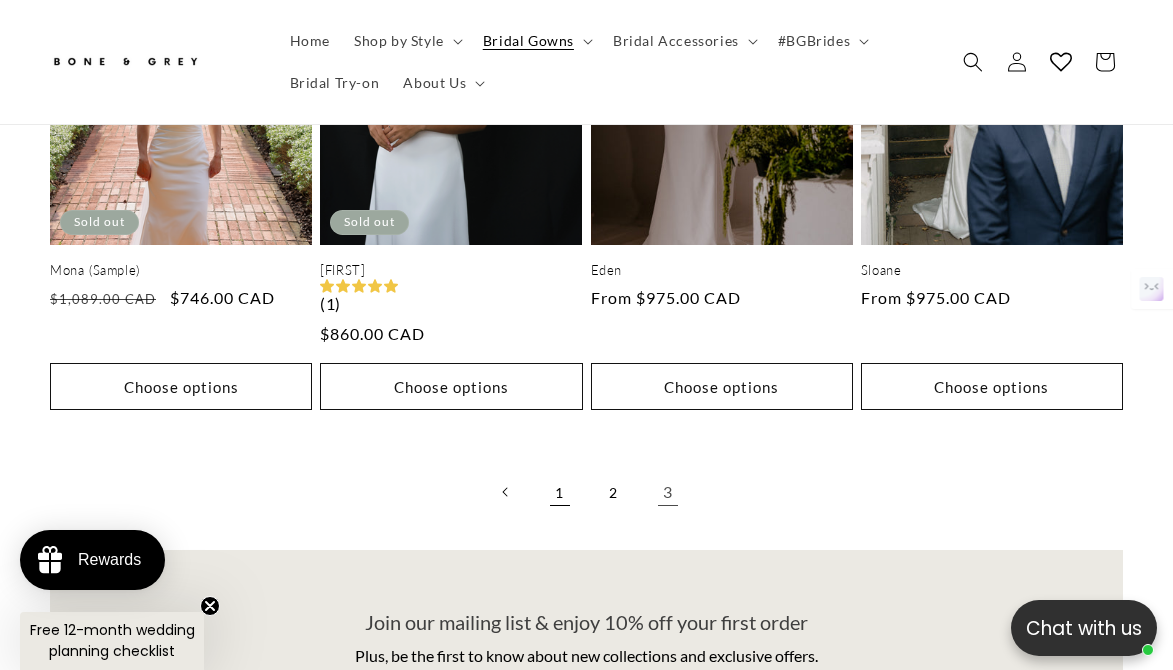 click on "1" at bounding box center [560, 492] 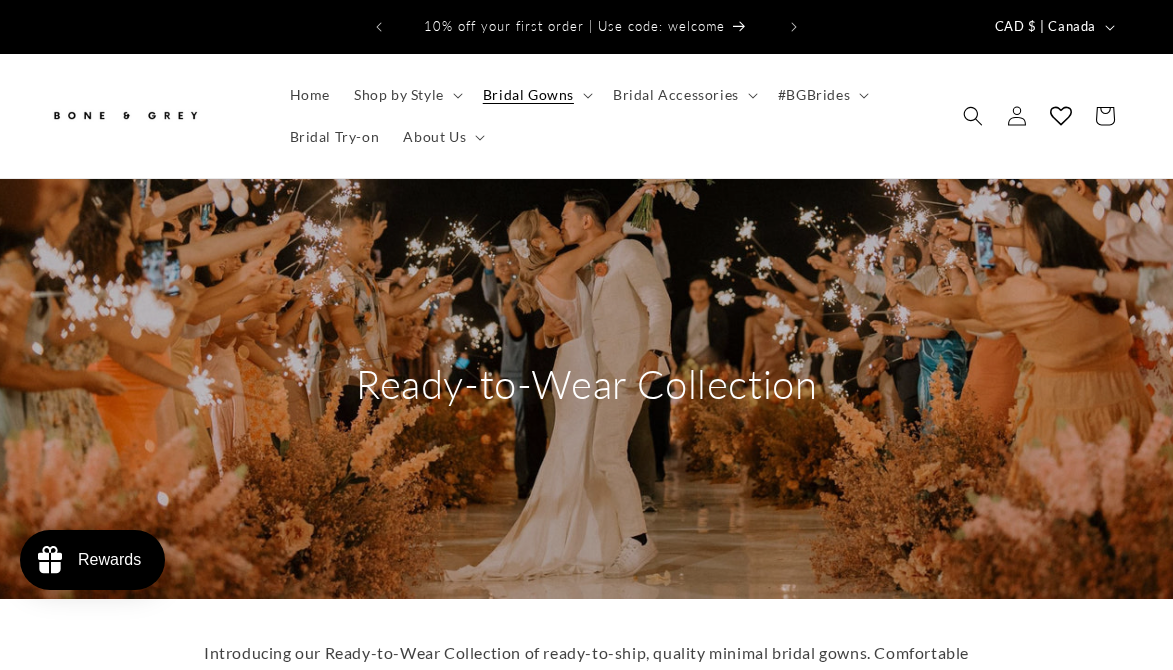scroll, scrollTop: 688, scrollLeft: 0, axis: vertical 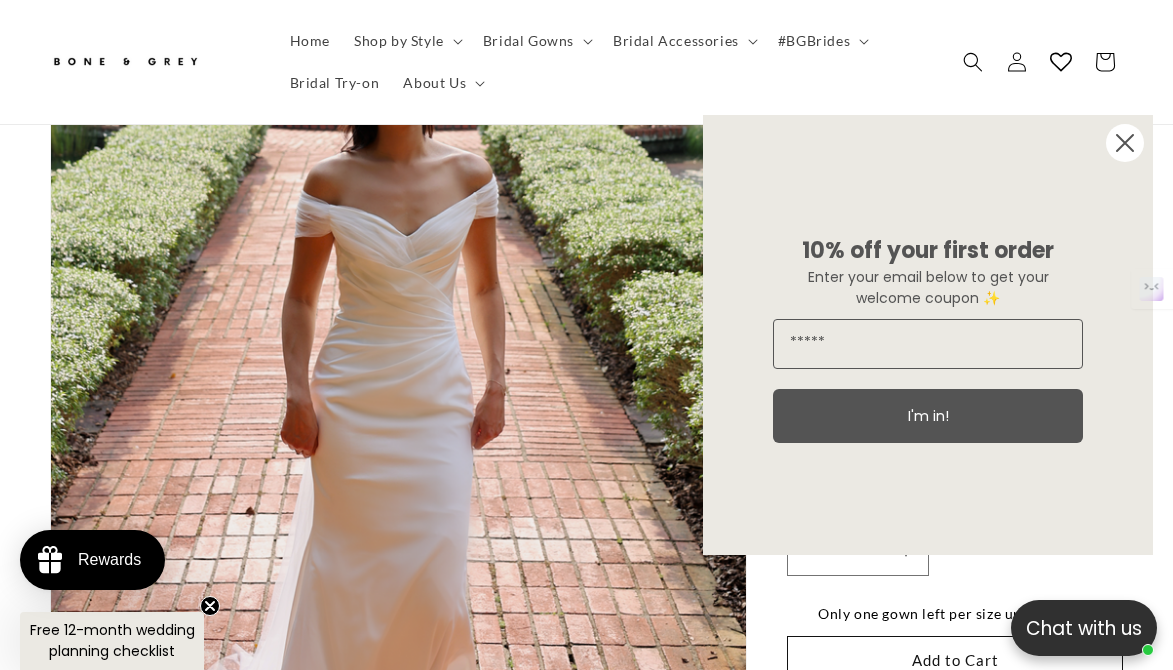 click 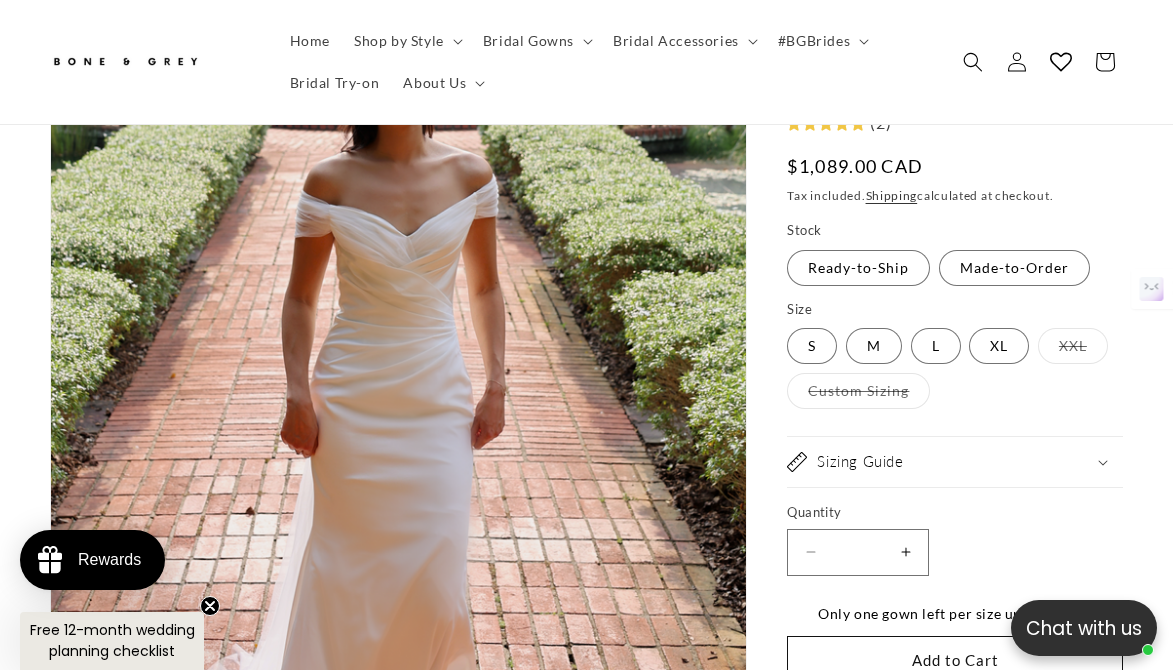 scroll, scrollTop: 0, scrollLeft: 379, axis: horizontal 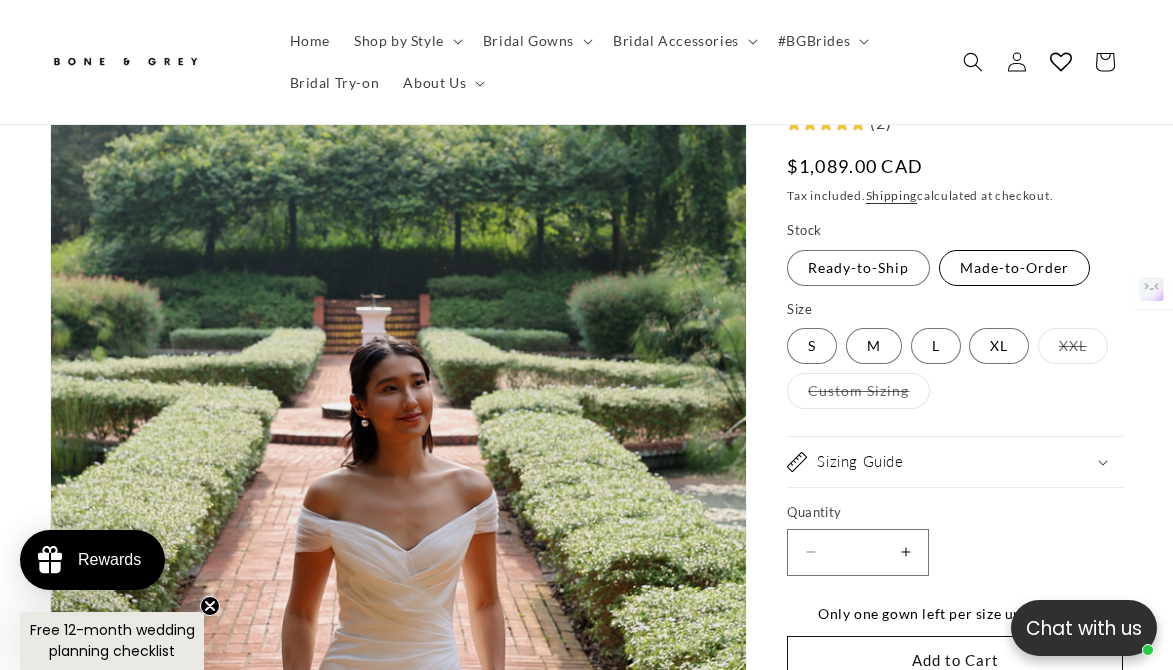 click on "Made-to-Order Variant sold out or unavailable" at bounding box center [1014, 268] 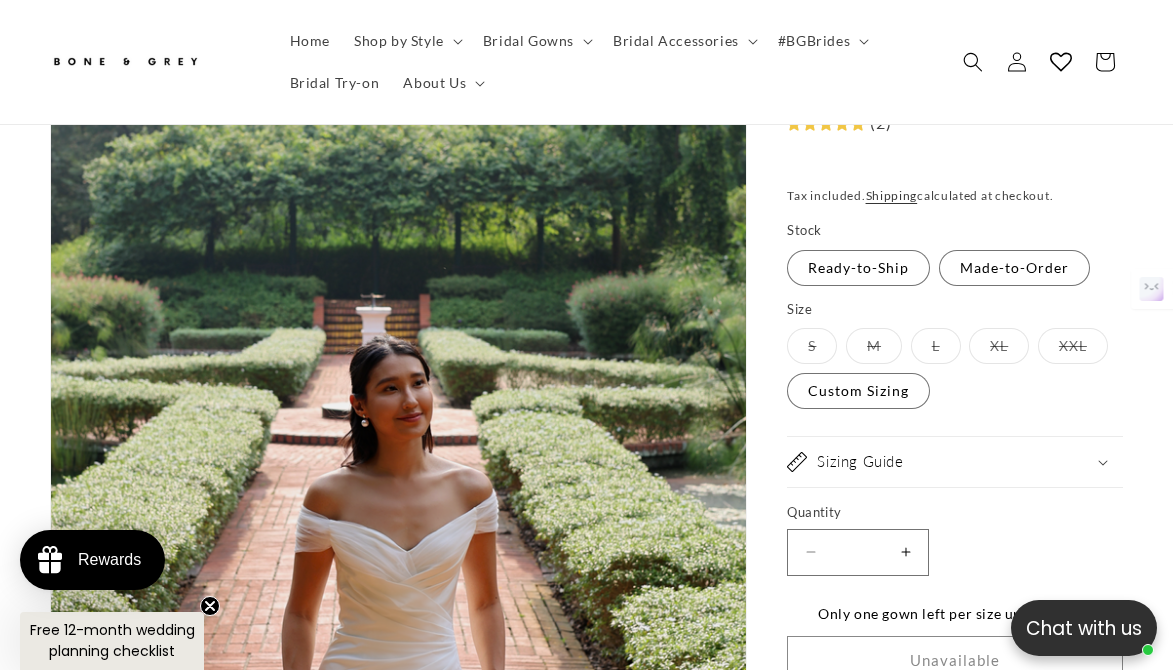 scroll, scrollTop: 0, scrollLeft: 758, axis: horizontal 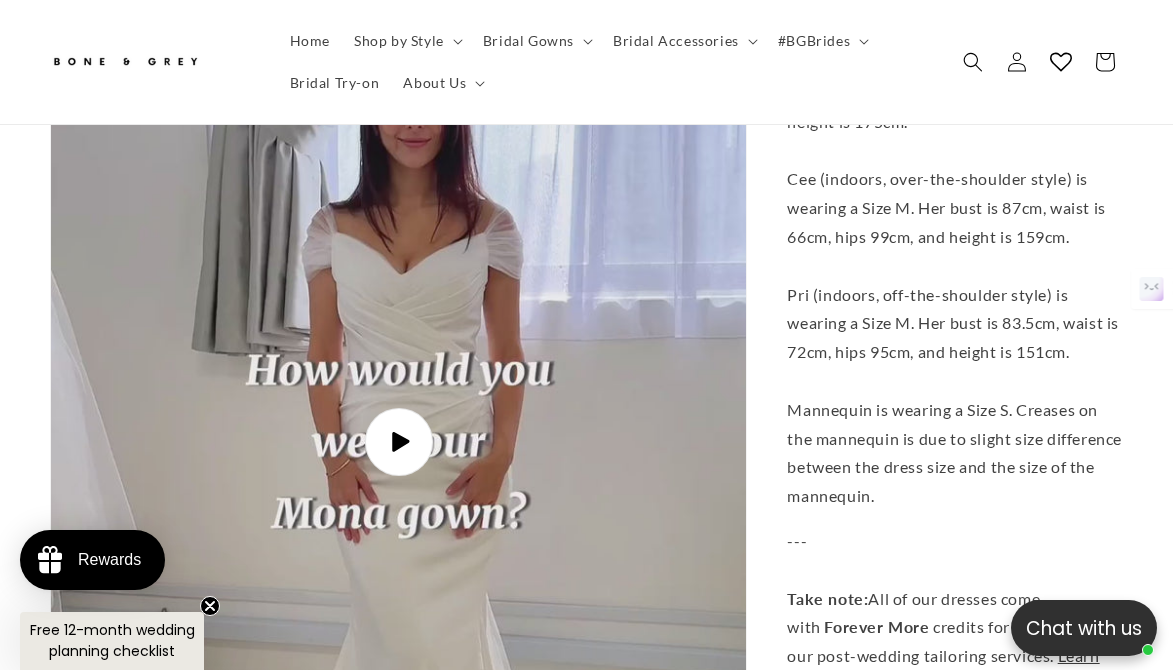 click on "Play video" at bounding box center (399, 442) 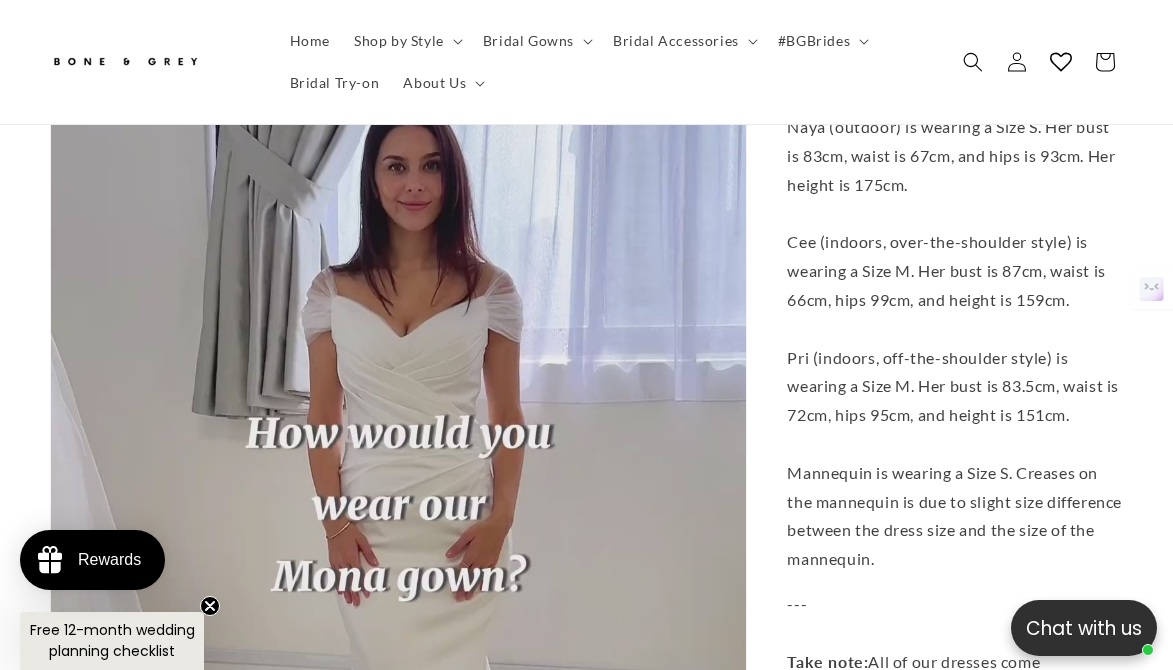 scroll, scrollTop: 5054, scrollLeft: 0, axis: vertical 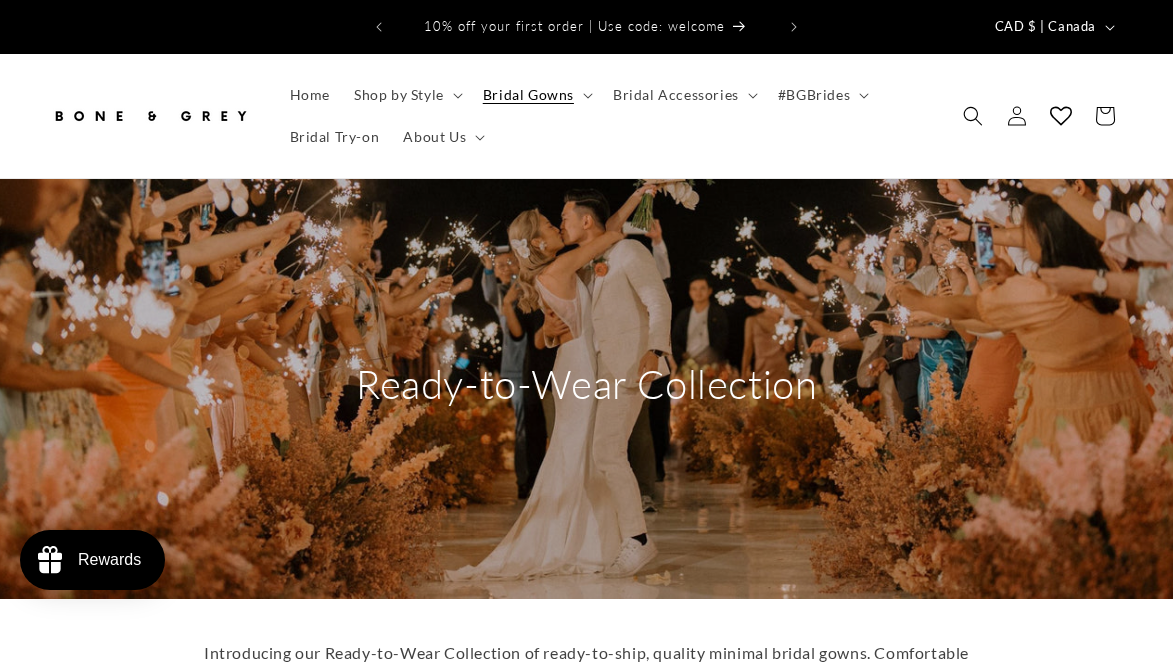 click on "[FIRST]" at bounding box center [722, 2384] 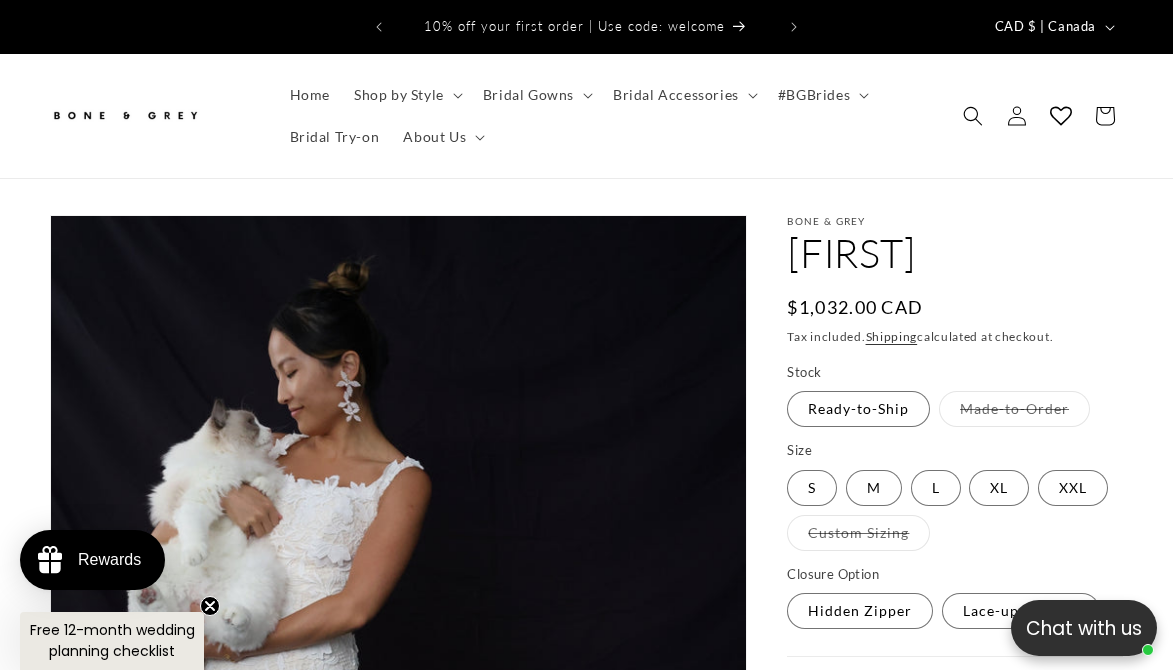 scroll, scrollTop: 916, scrollLeft: 0, axis: vertical 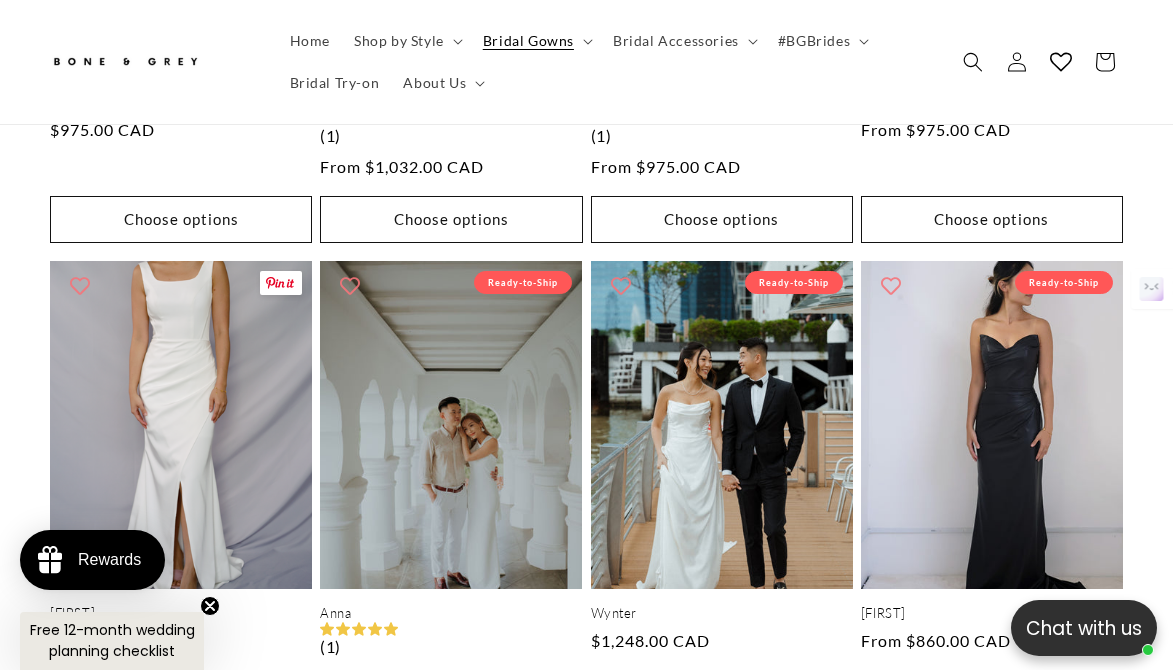 click on "Sylvia" at bounding box center [181, 613] 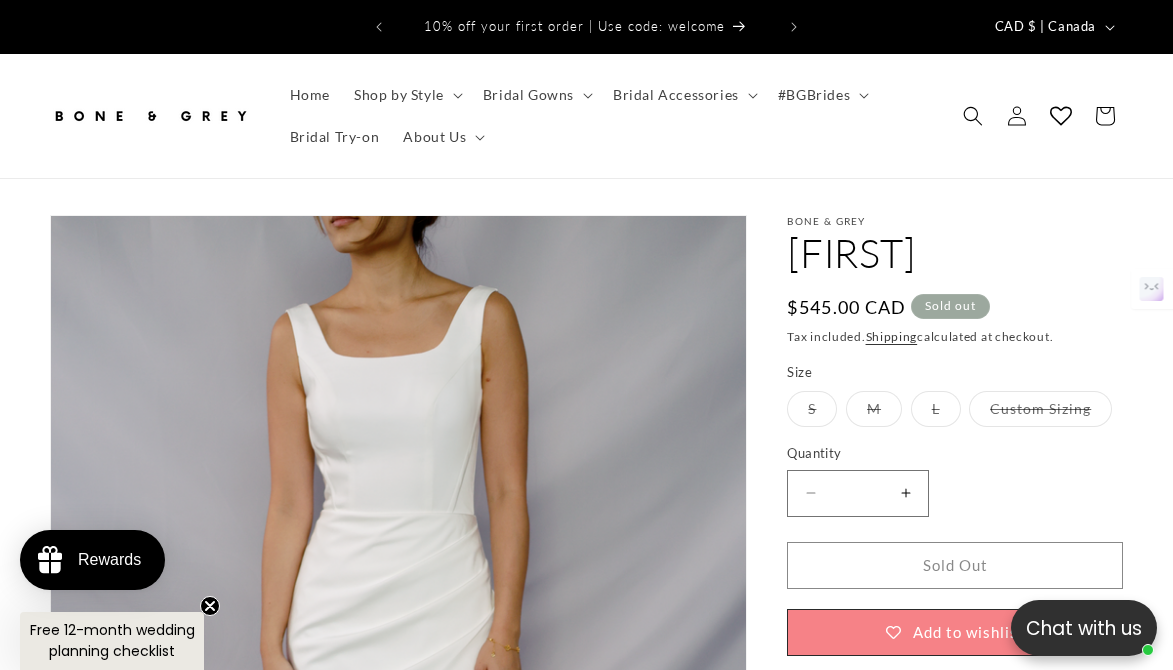 scroll, scrollTop: 328, scrollLeft: 0, axis: vertical 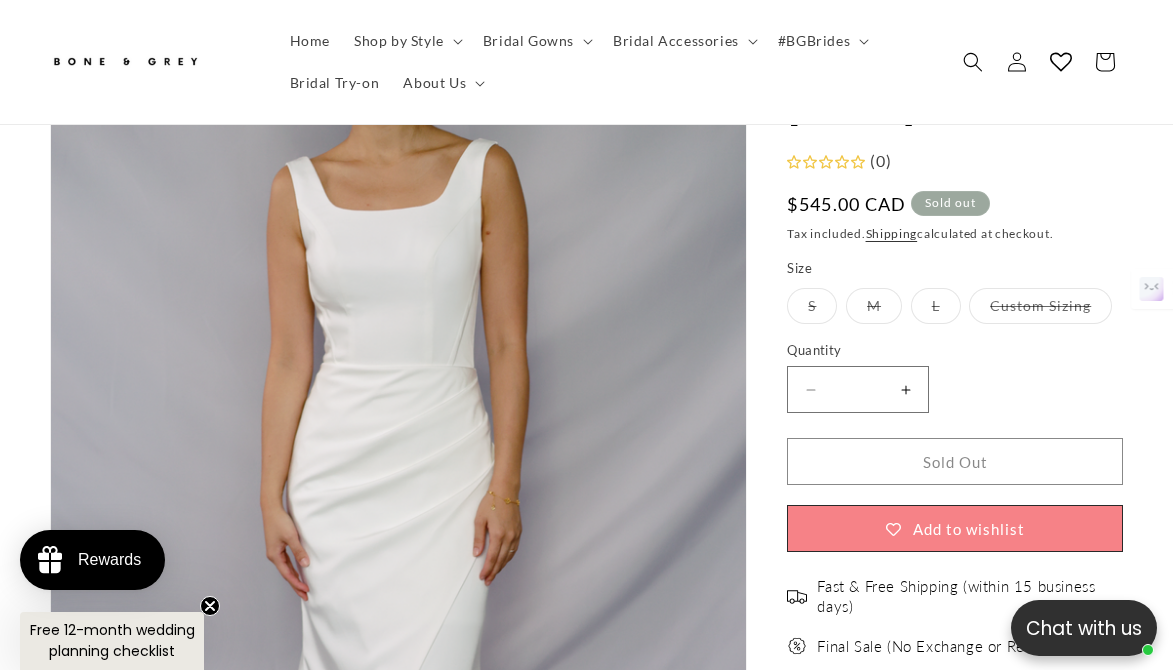click on "Open media 1 in modal" at bounding box center (51, 1113) 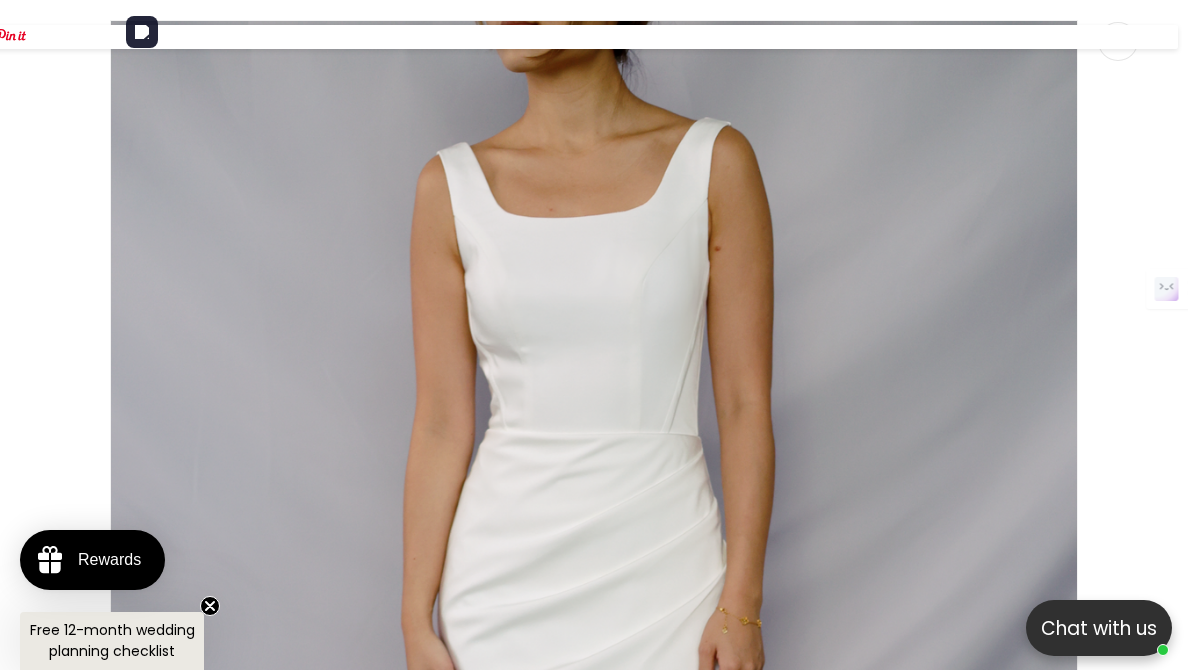 scroll, scrollTop: 20, scrollLeft: 0, axis: vertical 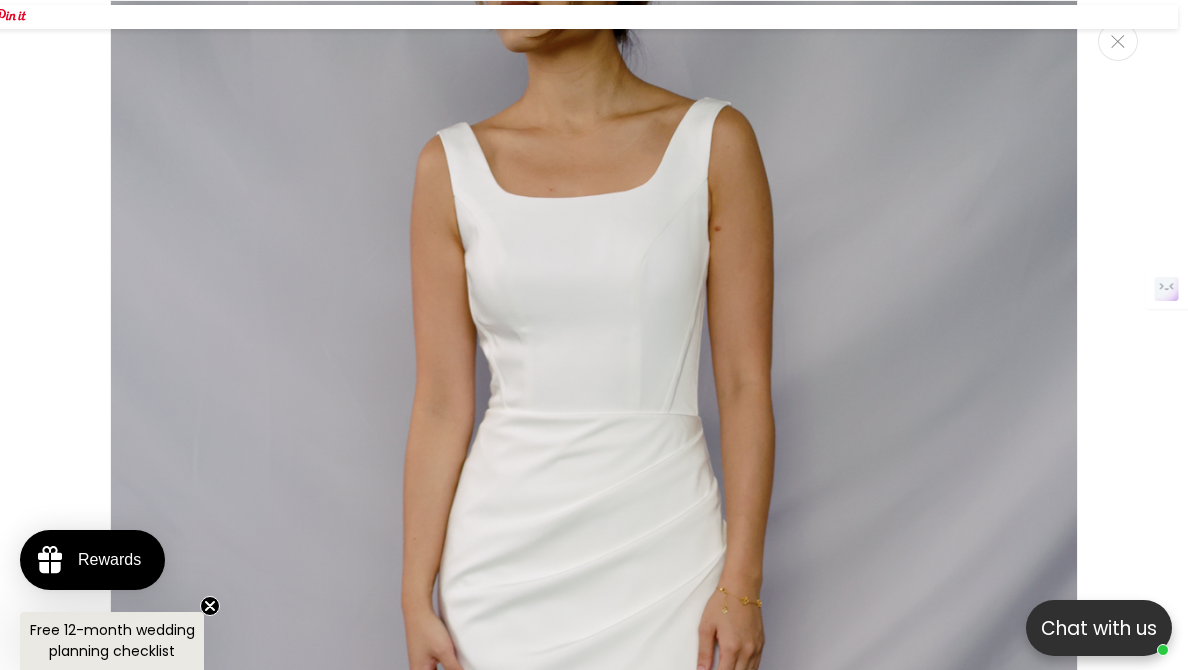 click at bounding box center [594, 726] 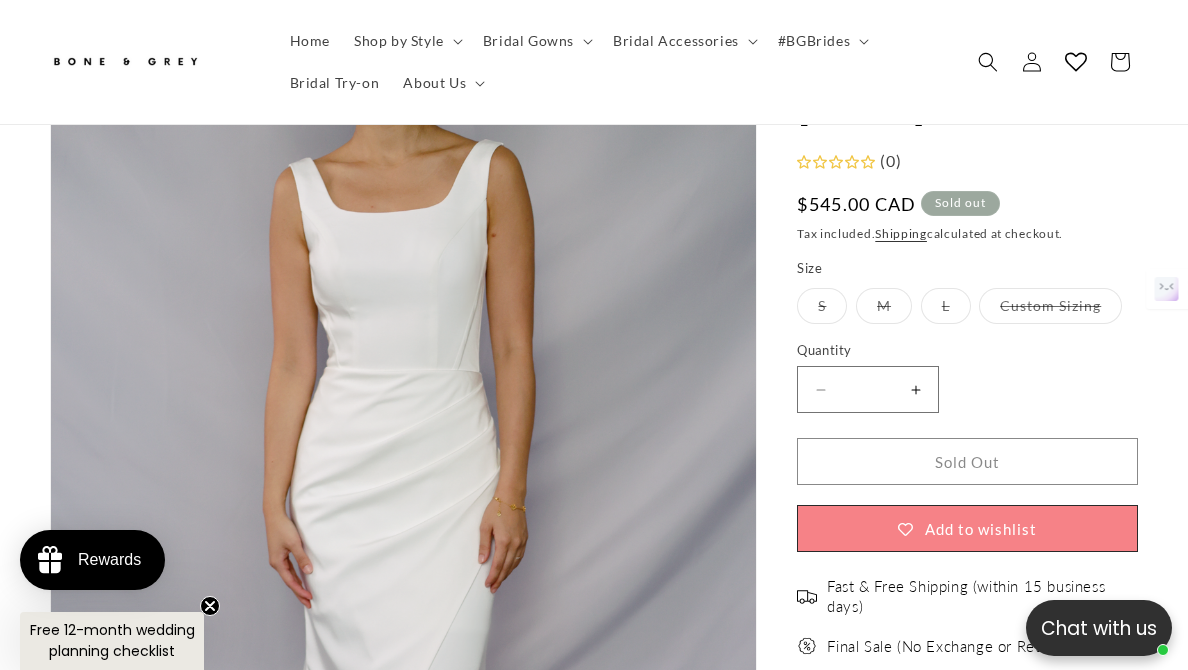 scroll, scrollTop: 925, scrollLeft: 0, axis: vertical 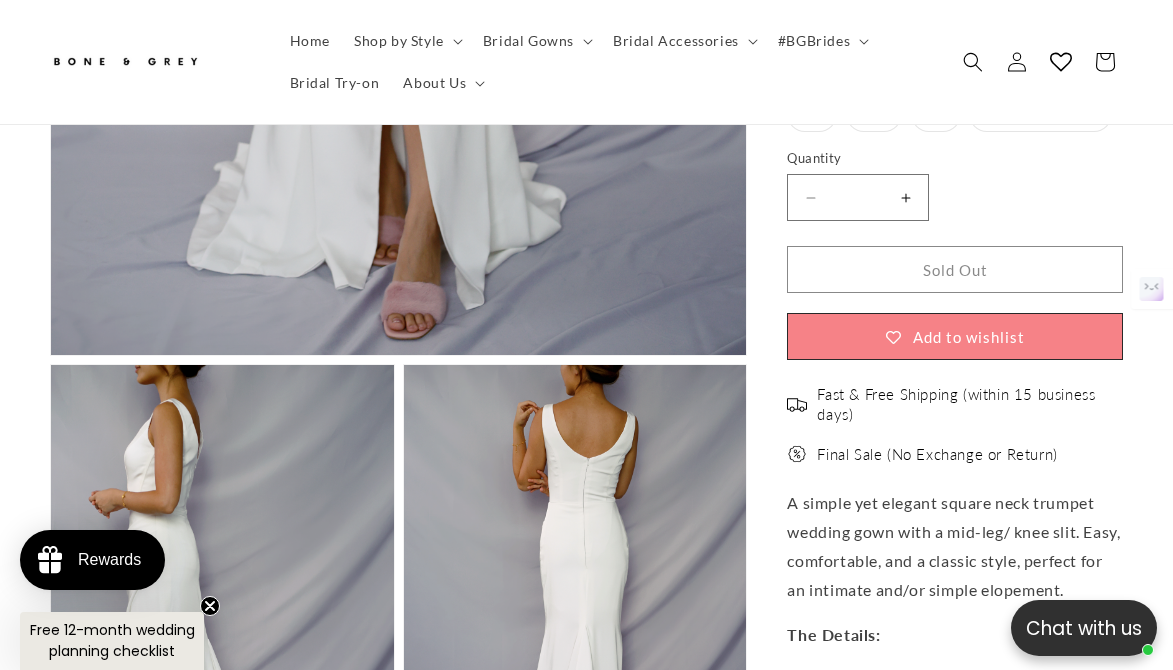 click on "Open media 1 in modal" at bounding box center (51, 355) 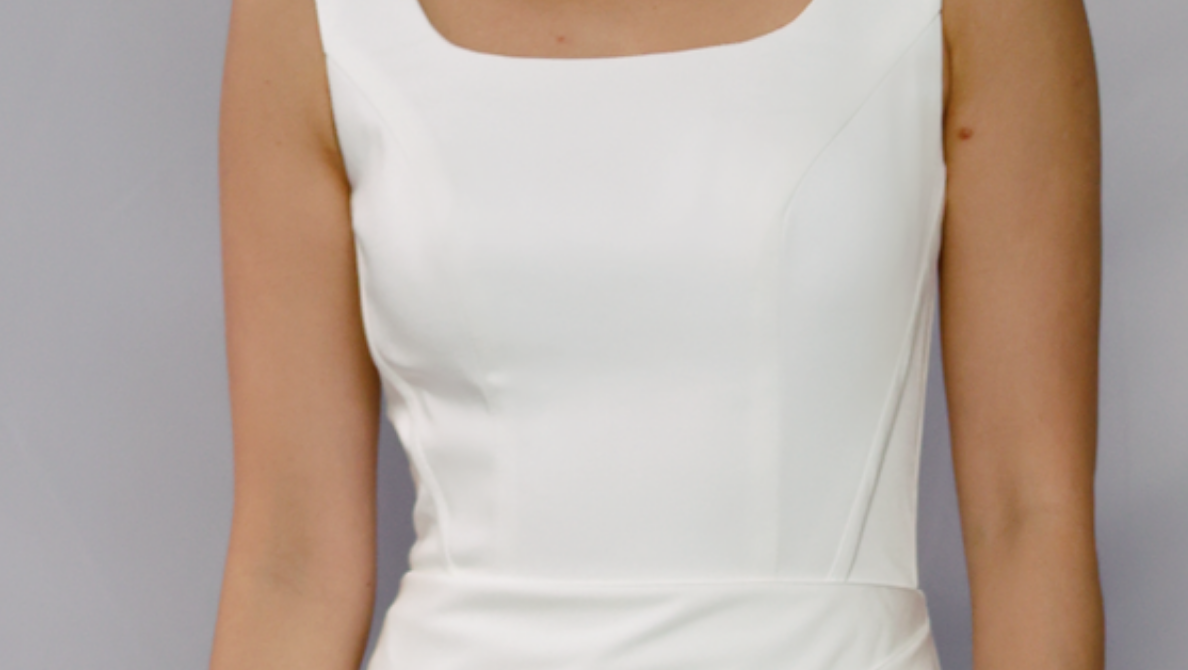 scroll, scrollTop: 0, scrollLeft: 385, axis: horizontal 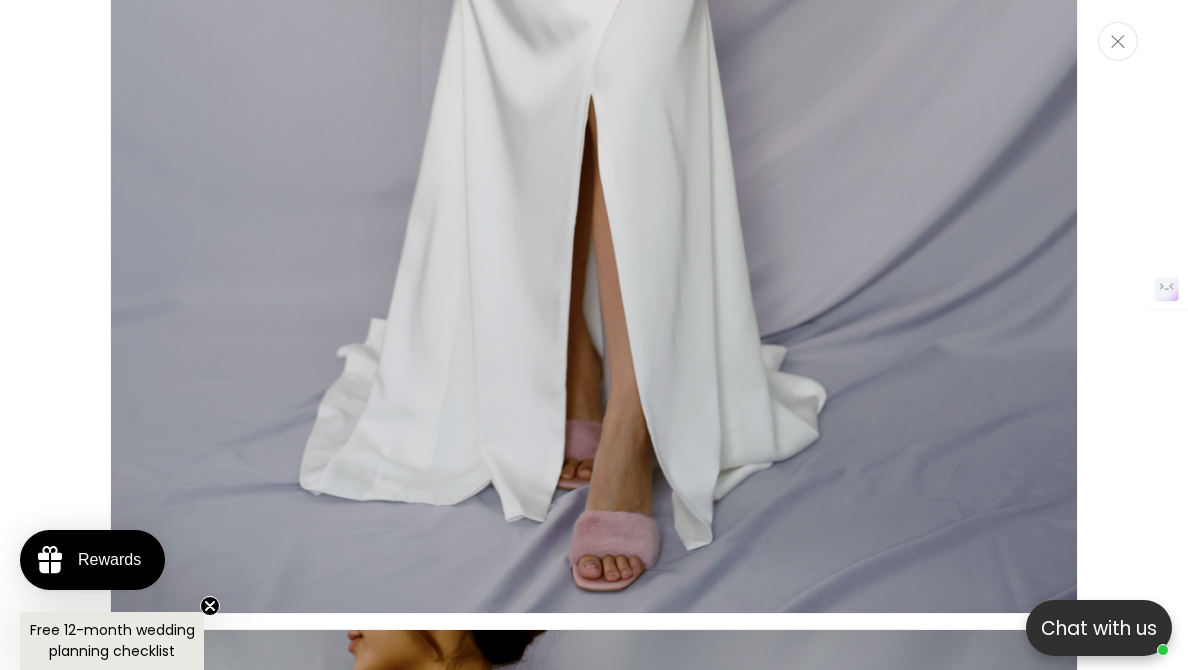 click at bounding box center (1118, 41) 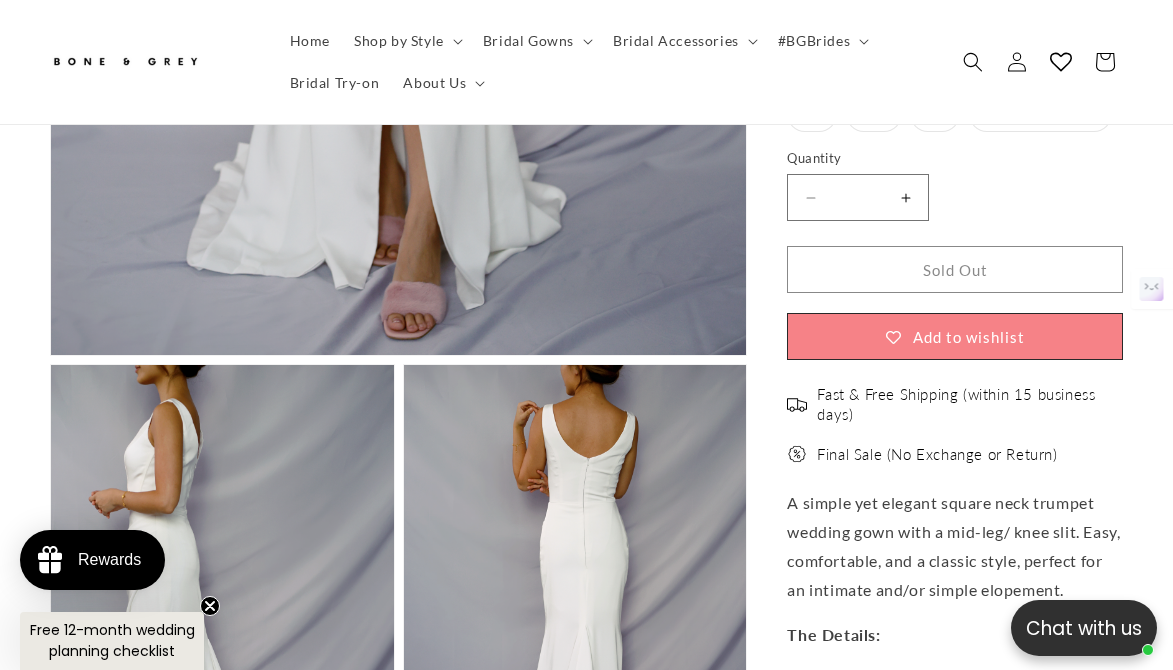scroll, scrollTop: 0, scrollLeft: 758, axis: horizontal 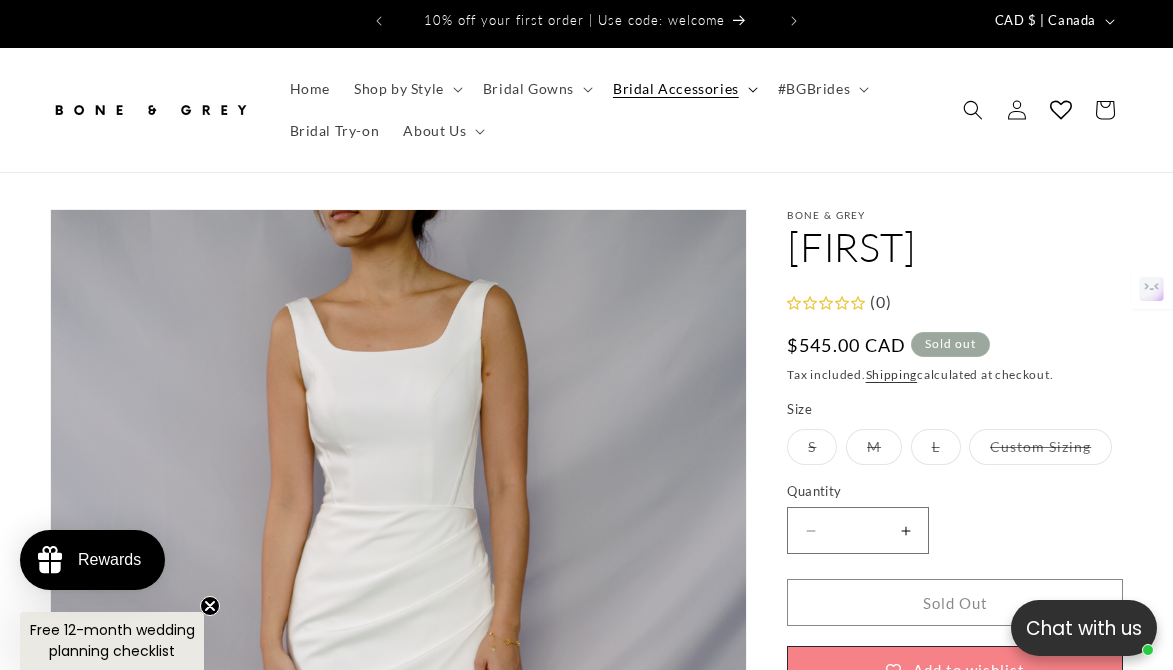 click on "Bridal Accessories" at bounding box center (676, 89) 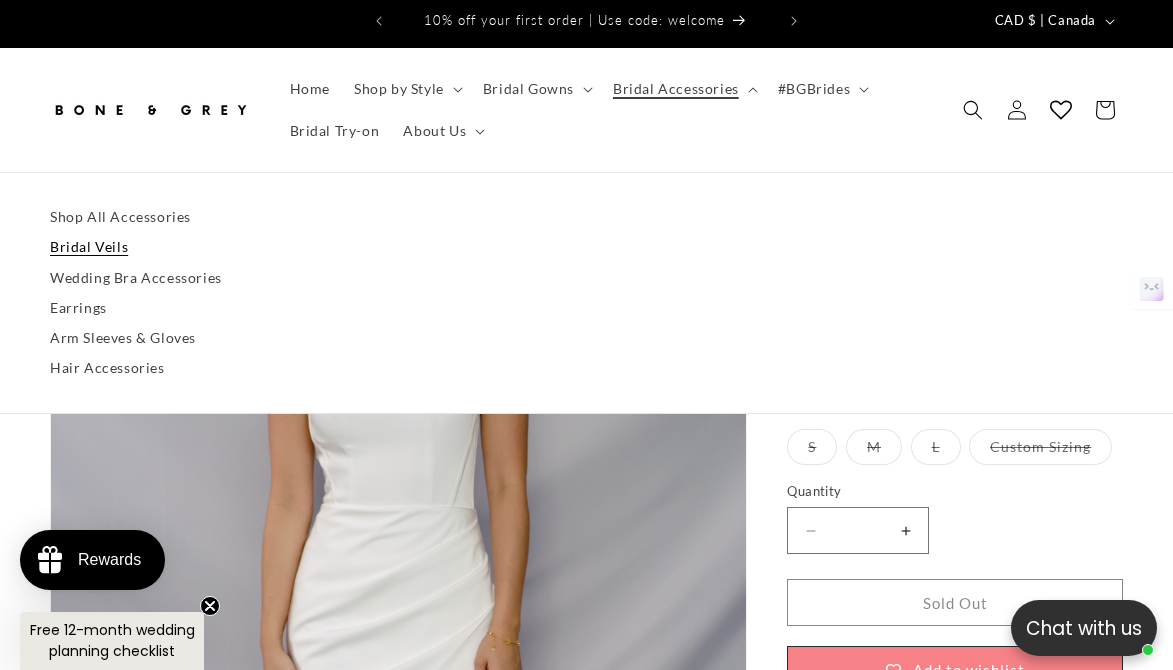 click on "Bridal Veils" at bounding box center [586, 247] 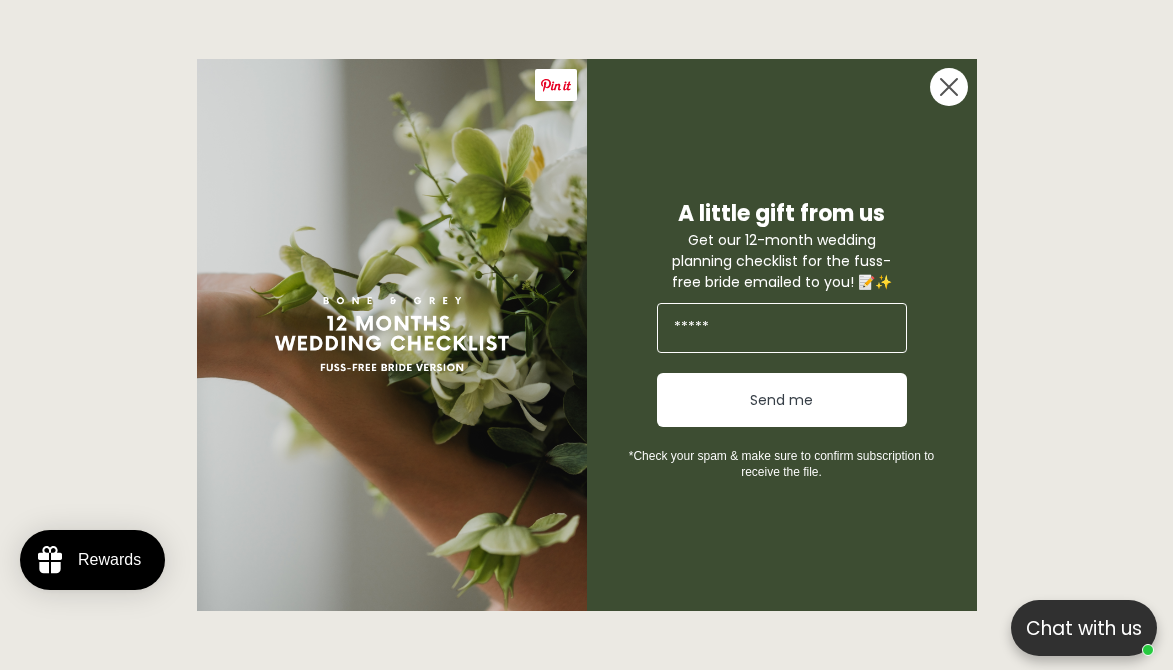 scroll, scrollTop: 906, scrollLeft: 0, axis: vertical 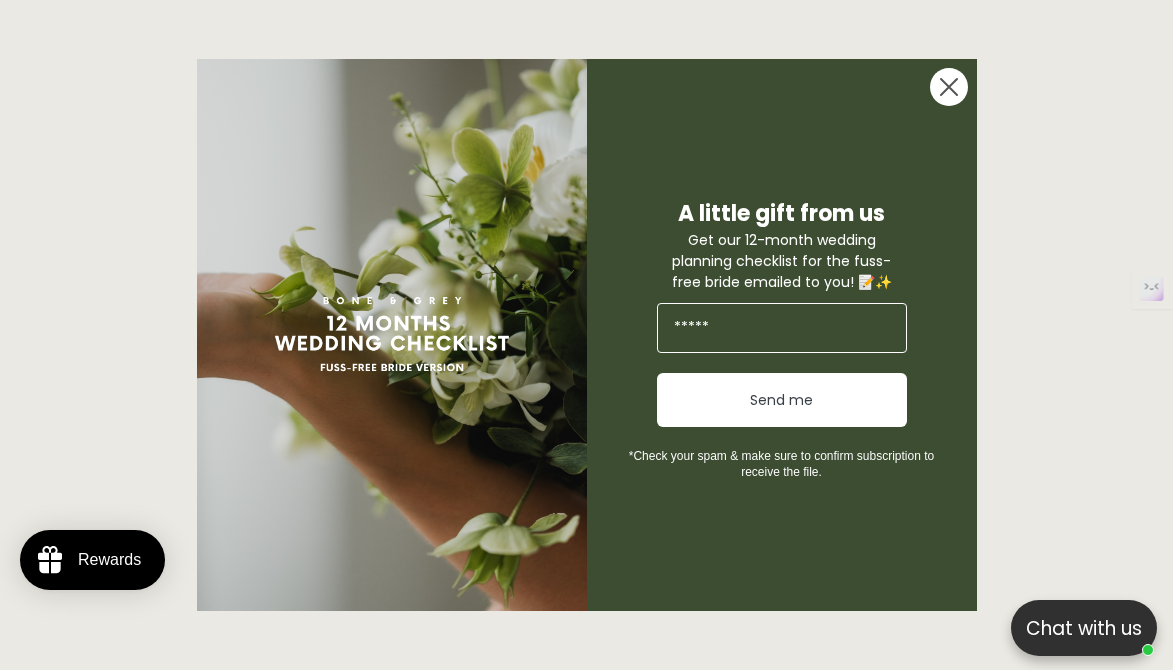 click 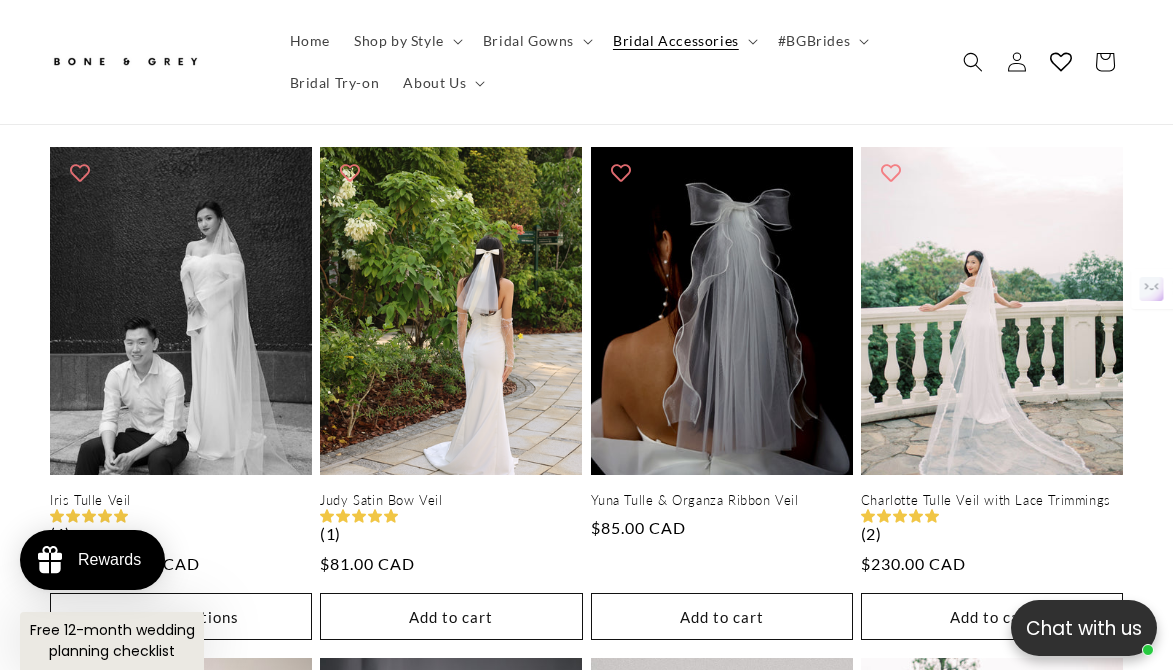 scroll, scrollTop: 0, scrollLeft: 379, axis: horizontal 